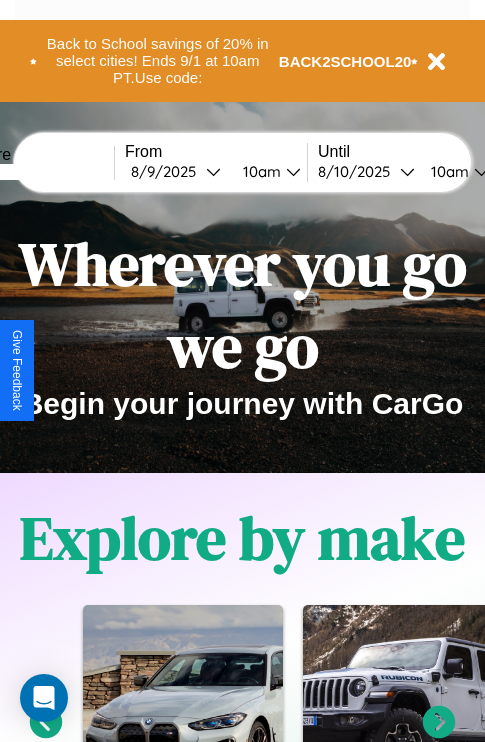 scroll, scrollTop: 2423, scrollLeft: 0, axis: vertical 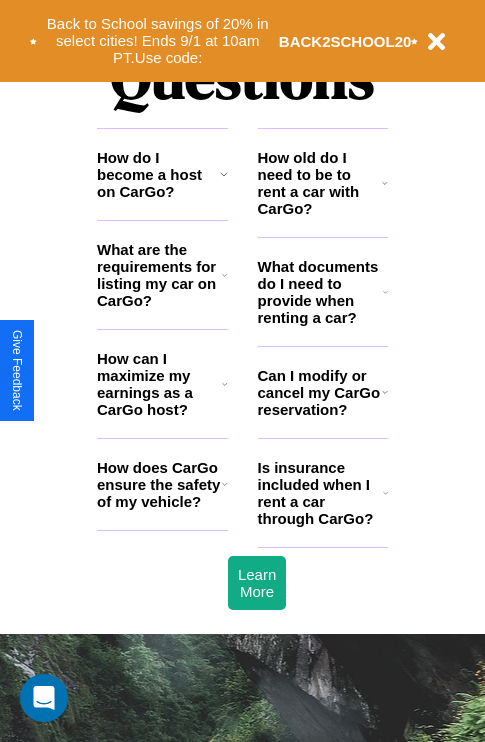 click 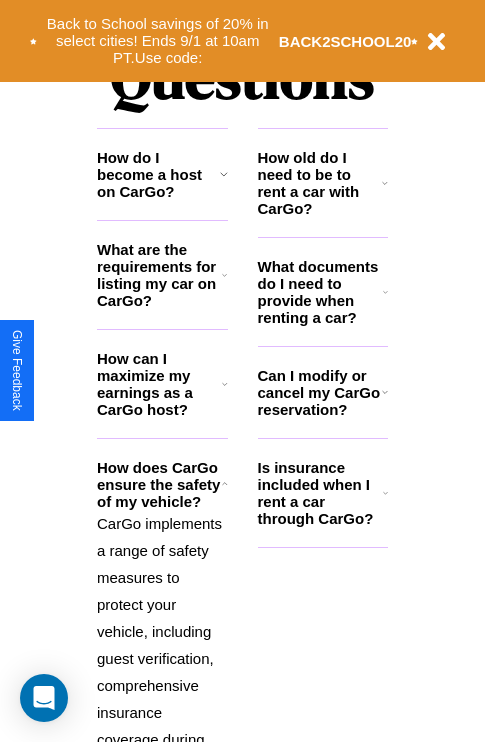 click on "Can I modify or cancel my CarGo reservation?" at bounding box center [320, 392] 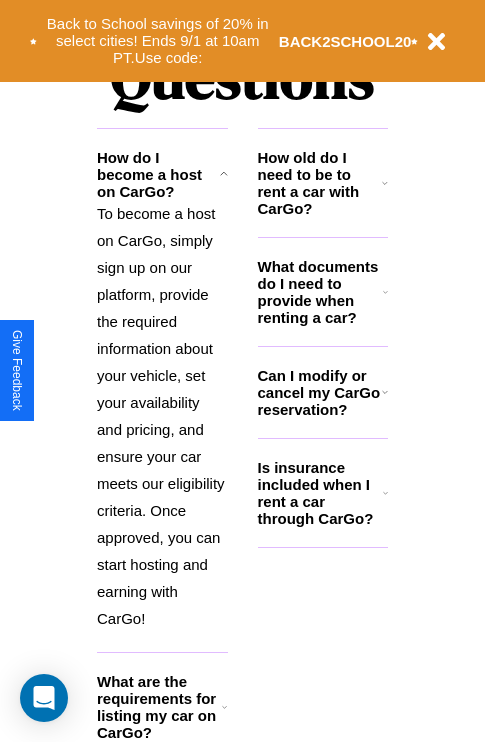 click on "What documents do I need to provide when renting a car?" at bounding box center (321, 292) 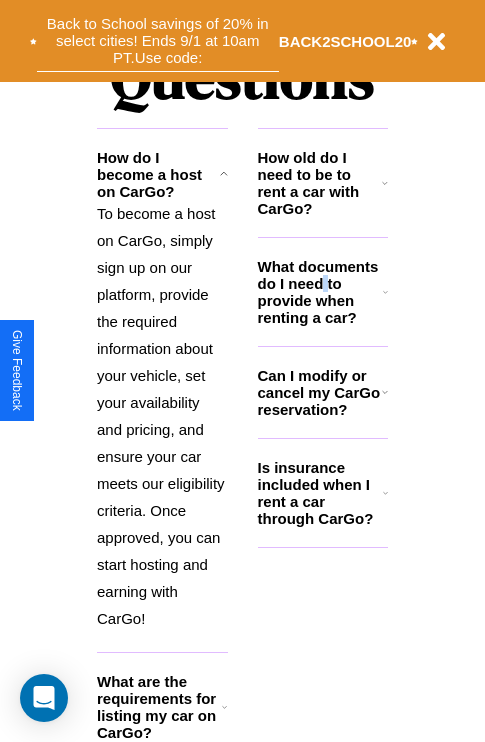 click on "Back to School savings of 20% in select cities! Ends 9/1 at 10am PT.  Use code:" at bounding box center (158, 41) 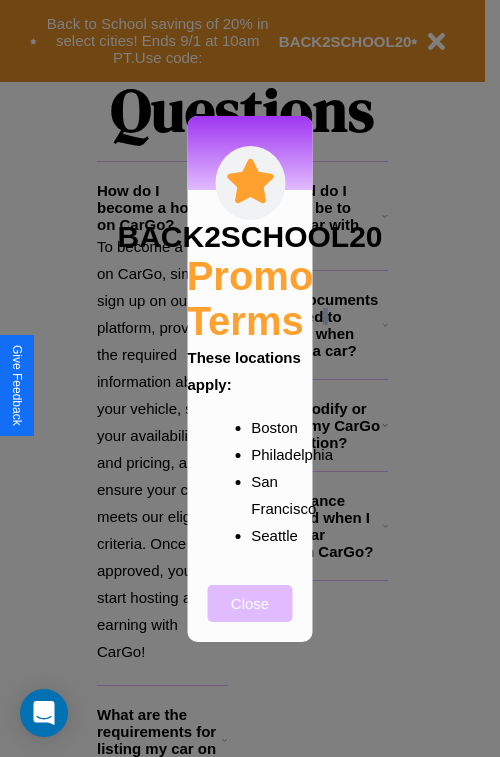 click on "Close" at bounding box center (250, 603) 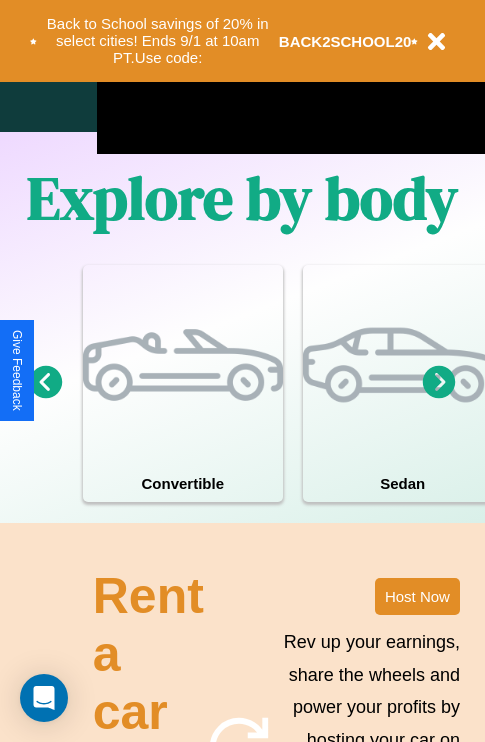 scroll, scrollTop: 1285, scrollLeft: 0, axis: vertical 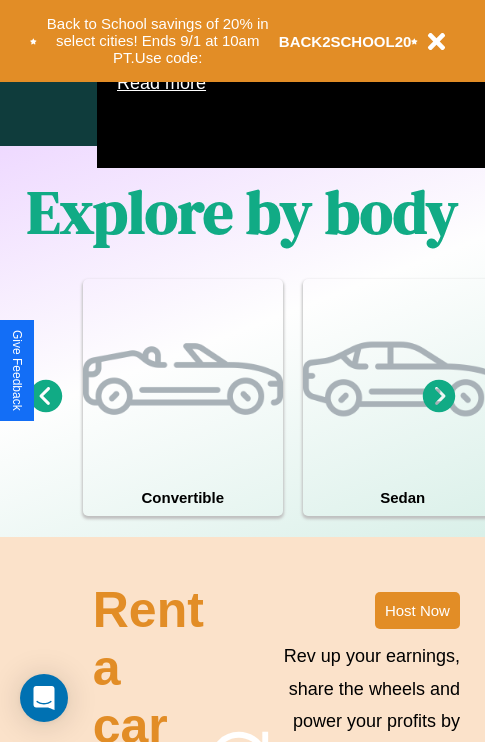 click 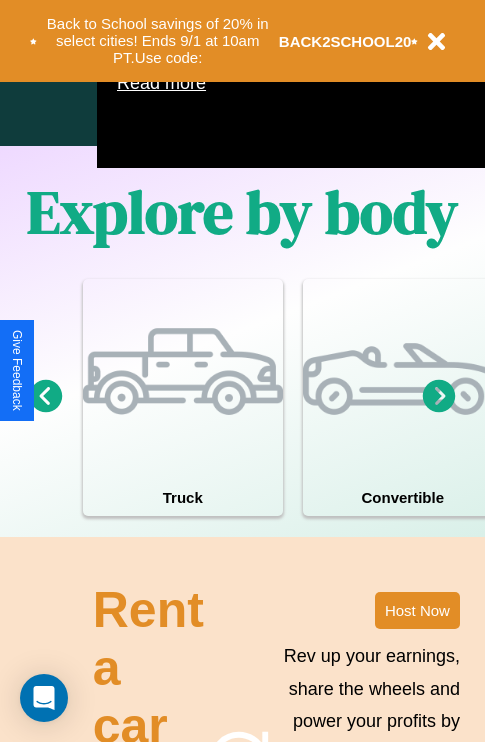 click 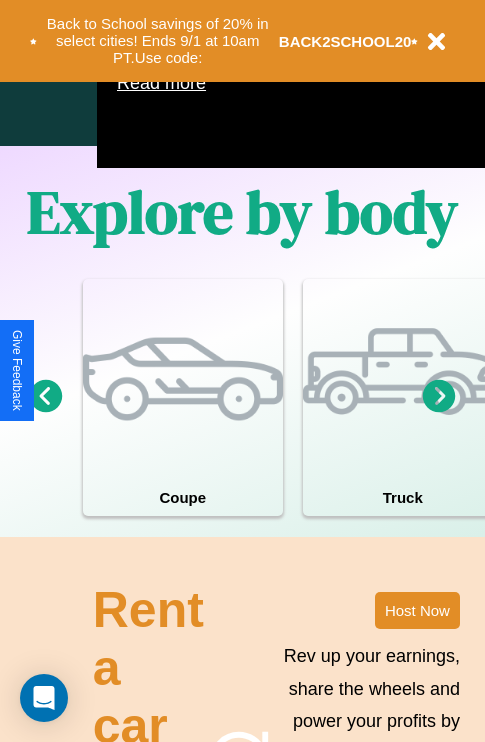 click 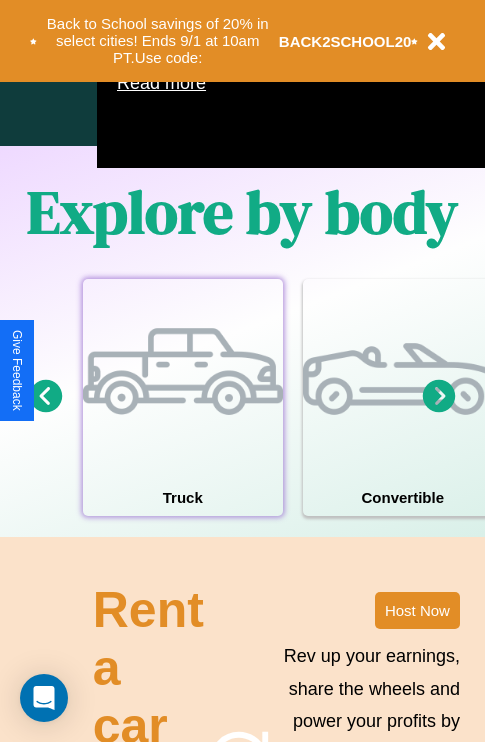 click at bounding box center (183, 379) 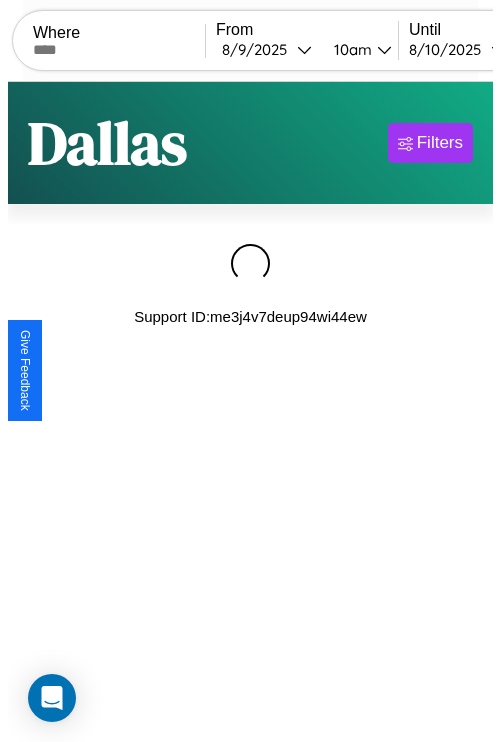 scroll, scrollTop: 0, scrollLeft: 0, axis: both 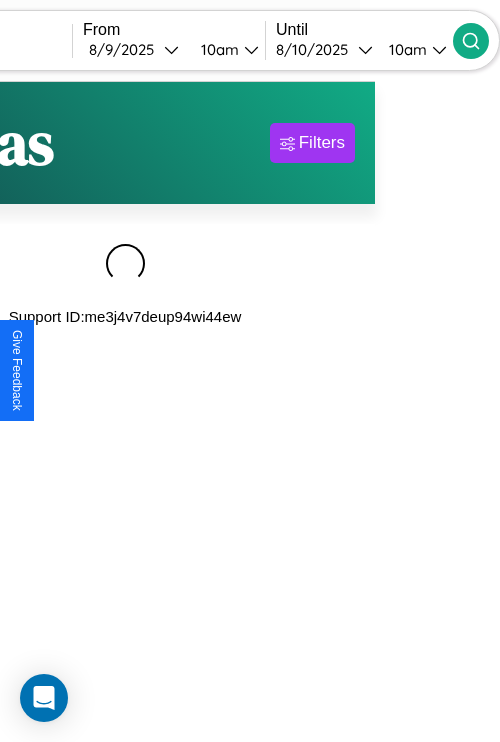 type on "******" 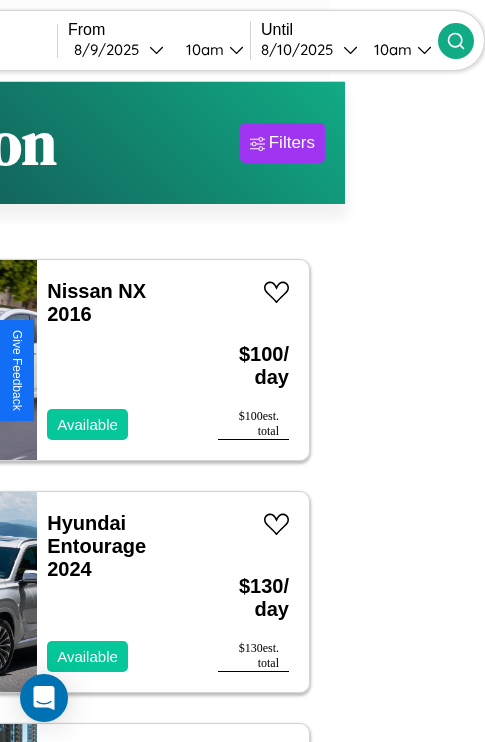 scroll, scrollTop: 14, scrollLeft: 146, axis: both 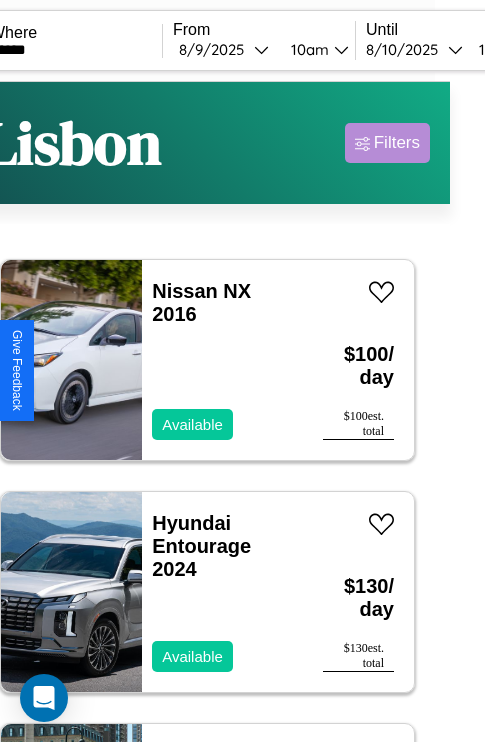 click on "Filters" at bounding box center [397, 143] 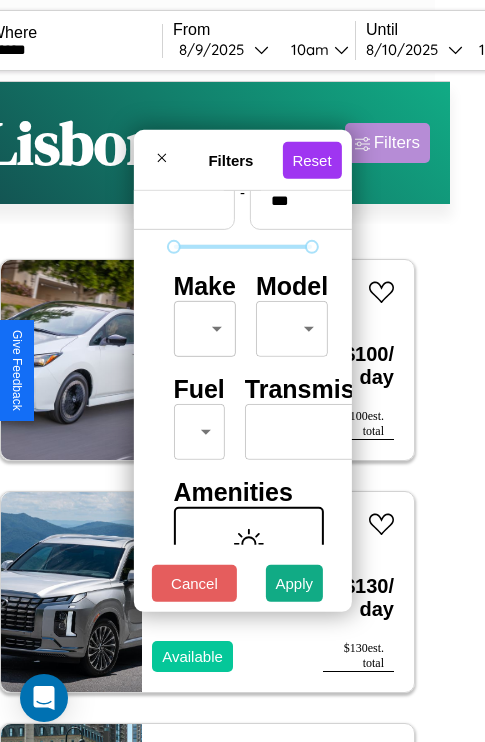 scroll, scrollTop: 162, scrollLeft: 0, axis: vertical 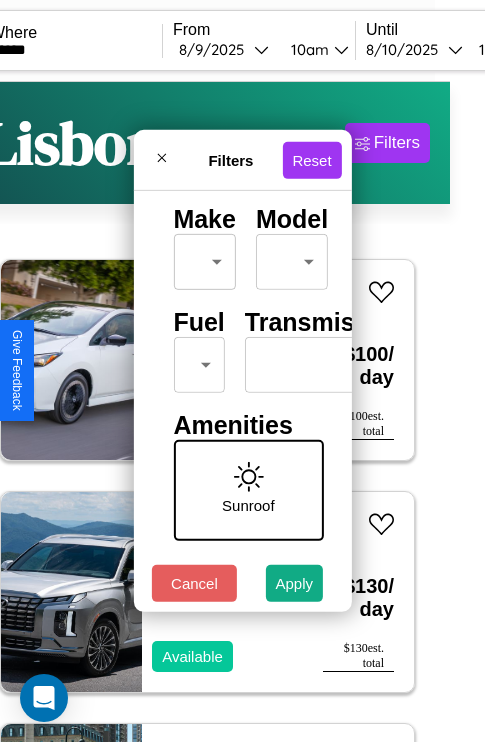 click on "CarGo Where ****** From 8 / 9 / 2025 10am Until 8 / 10 / 2025 10am Become a Host Login Sign Up Lisbon Filters 66  cars in this area These cars can be picked up in this city. Nissan   NX   2016 Available $ 100  / day $ 100  est. total Hyundai   Entourage   2024 Available $ 130  / day $ 130  est. total Toyota   Prius C   2020 Available $ 110  / day $ 110  est. total Jaguar   XJ8   2018 Available $ 60  / day $ 60  est. total Mercedes   350   2023 Available $ 120  / day $ 120  est. total Bentley   Azure   2024 Available $ 200  / day $ 200  est. total Mazda   MX-6   2018 Available $ 60  / day $ 60  est. total Lamborghini   URUS   2016 Unavailable $ 210  / day $ 210  est. total Infiniti   G35   2019 Available $ 160  / day $ 160  est. total Mazda   Mazda2   2014 Available $ 160  / day $ 160  est. total Subaru   Loyale   2014 Unavailable $ 40  / day $ 40  est. total Kia   EV9   2019 Available $ 70  / day $ 70  est. total Alfa Romeo   4C   2024 Available $ 90  / day $ 90  est. total Mercedes   G-Class   2017 $ 180 $" at bounding box center (207, 412) 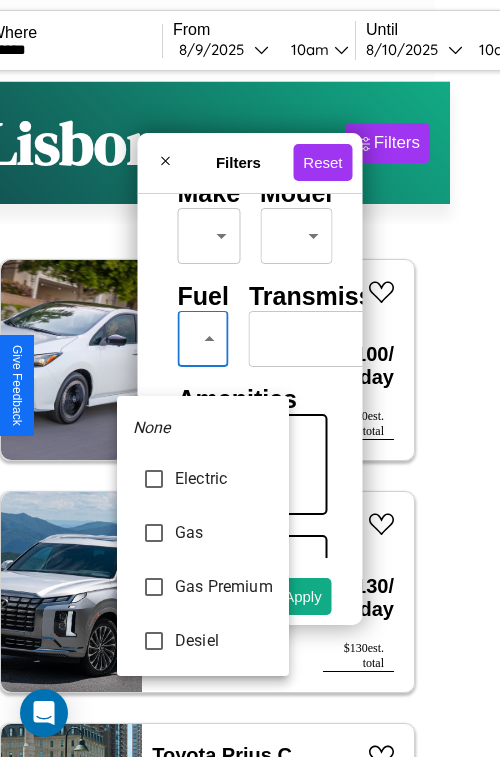 type on "********" 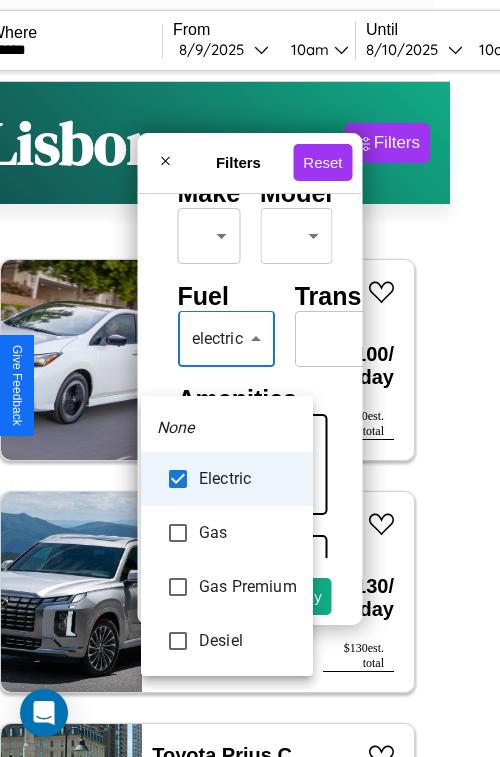 click at bounding box center (250, 378) 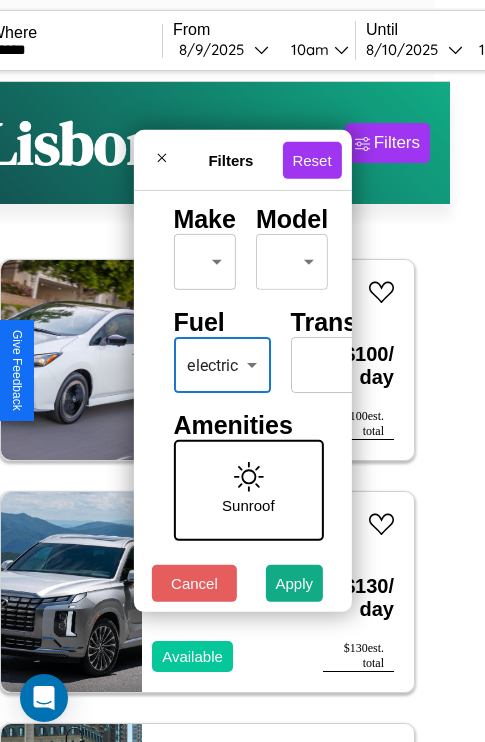 scroll, scrollTop: 59, scrollLeft: 0, axis: vertical 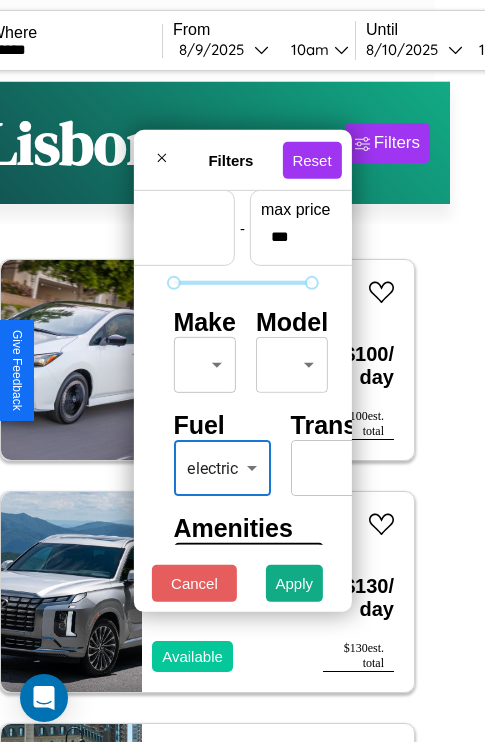 click on "CarGo Where ****** From 8 / 9 / 2025 10am Until 8 / 10 / 2025 10am Become a Host Login Sign Up Lisbon Filters 66  cars in this area These cars can be picked up in this city. Nissan   NX   2016 Available $ 100  / day $ 100  est. total Hyundai   Entourage   2024 Available $ 130  / day $ 130  est. total Toyota   Prius C   2020 Available $ 110  / day $ 110  est. total Jaguar   XJ8   2018 Available $ 60  / day $ 60  est. total Mercedes   350   2023 Available $ 120  / day $ 120  est. total Bentley   Azure   2024 Available $ 200  / day $ 200  est. total Mazda   MX-6   2018 Available $ 60  / day $ 60  est. total Lamborghini   URUS   2016 Unavailable $ 210  / day $ 210  est. total Infiniti   G35   2019 Available $ 160  / day $ 160  est. total Mazda   Mazda2   2014 Available $ 160  / day $ 160  est. total Subaru   Loyale   2014 Unavailable $ 40  / day $ 40  est. total Kia   EV9   2019 Available $ 70  / day $ 70  est. total Alfa Romeo   4C   2024 Available $ 90  / day $ 90  est. total Mercedes   G-Class   2017 $ 180 $" at bounding box center [207, 412] 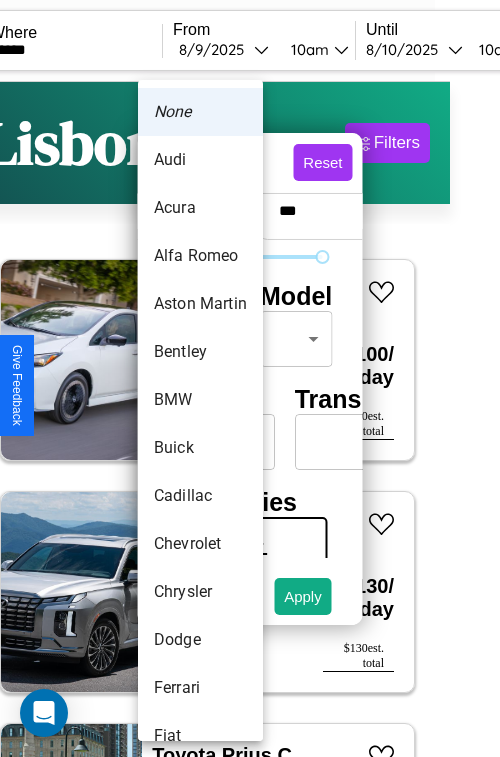 click on "Audi" at bounding box center [200, 160] 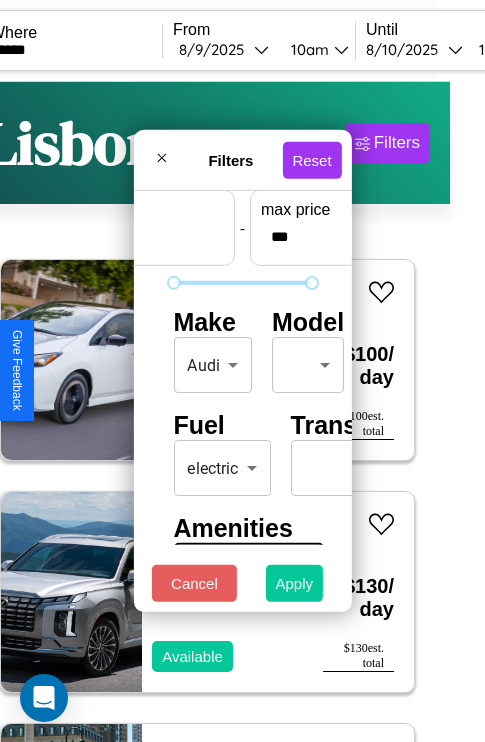 click on "Apply" at bounding box center [295, 583] 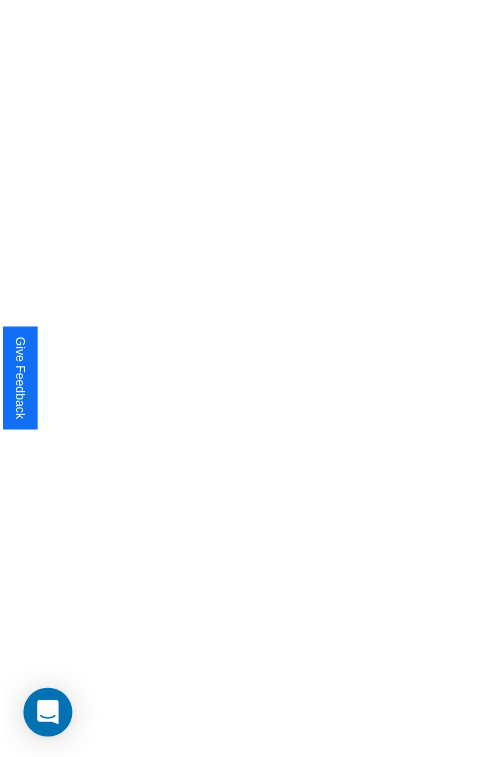 scroll, scrollTop: 0, scrollLeft: 0, axis: both 